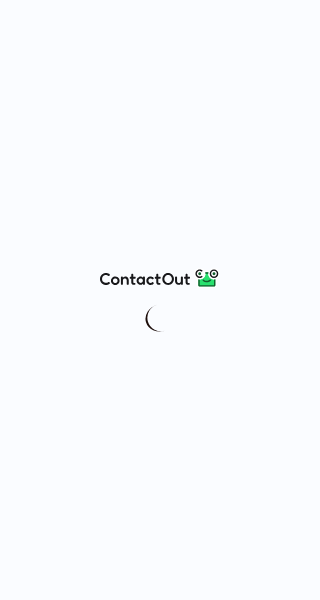 scroll, scrollTop: 0, scrollLeft: 0, axis: both 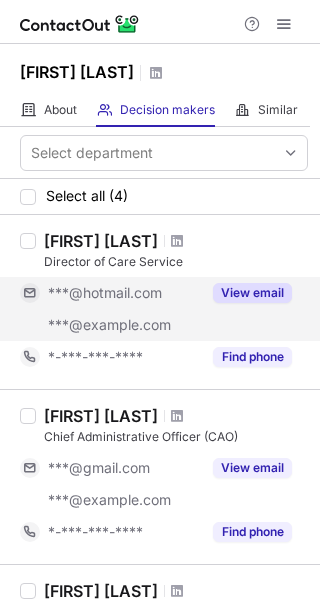click on "View email" at bounding box center [246, 293] 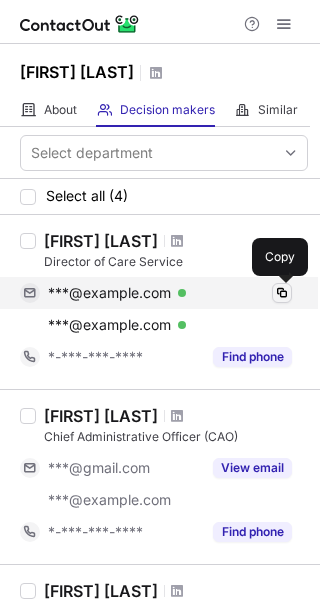 click at bounding box center (282, 293) 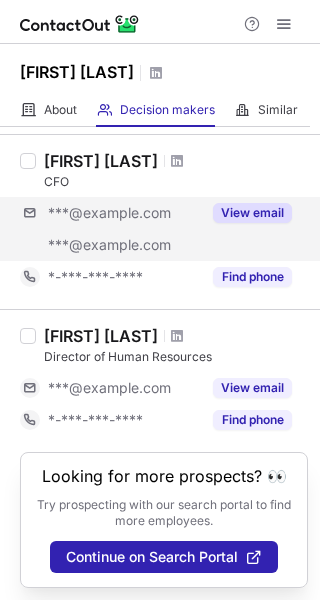 scroll, scrollTop: 432, scrollLeft: 0, axis: vertical 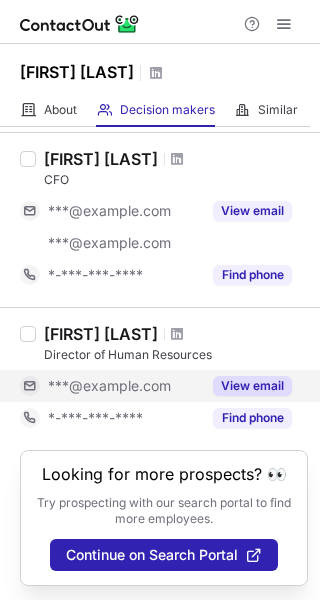 click on "View email" at bounding box center [252, 386] 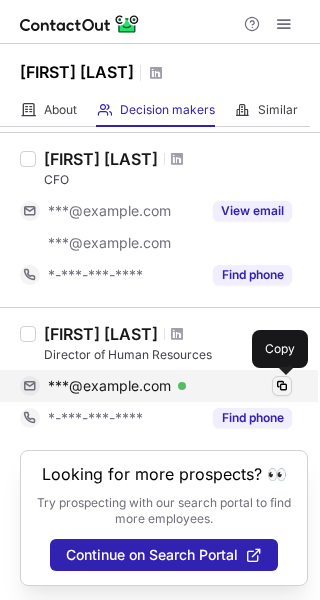 click at bounding box center [282, 386] 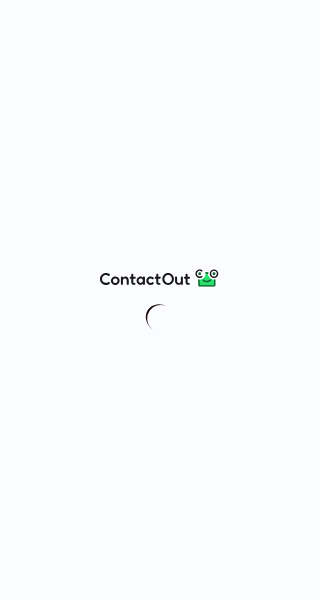scroll, scrollTop: 0, scrollLeft: 0, axis: both 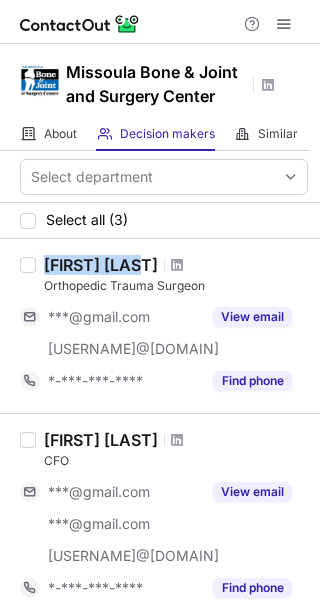 drag, startPoint x: 39, startPoint y: 262, endPoint x: 137, endPoint y: 277, distance: 99.14131 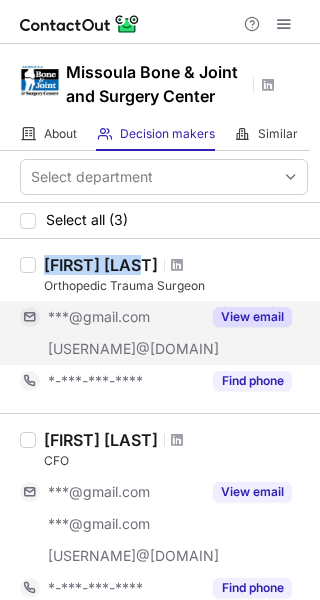 click on "View email" at bounding box center (252, 317) 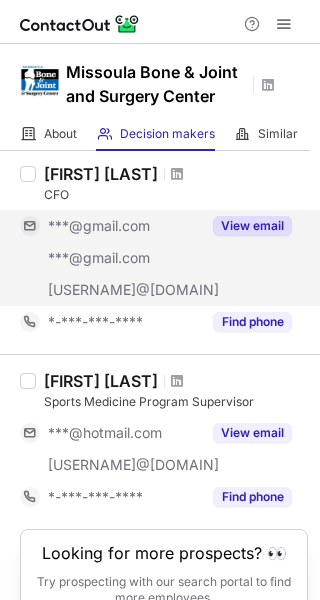 scroll, scrollTop: 300, scrollLeft: 0, axis: vertical 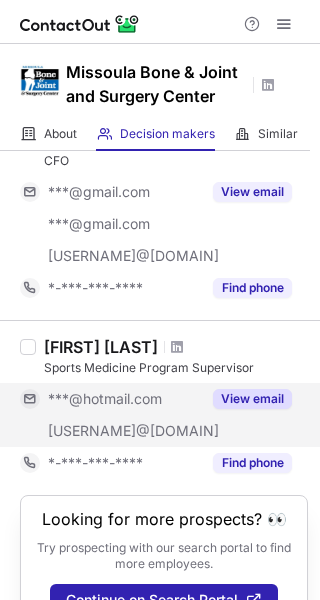 click on "View email" at bounding box center [252, 399] 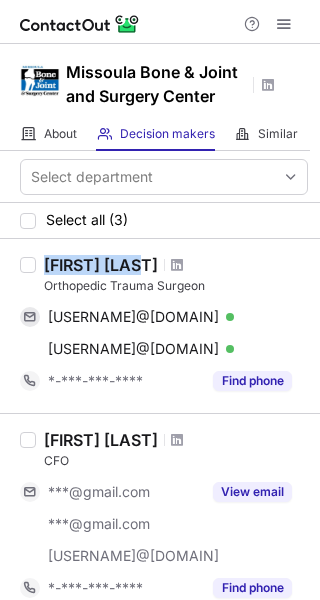 scroll, scrollTop: 100, scrollLeft: 0, axis: vertical 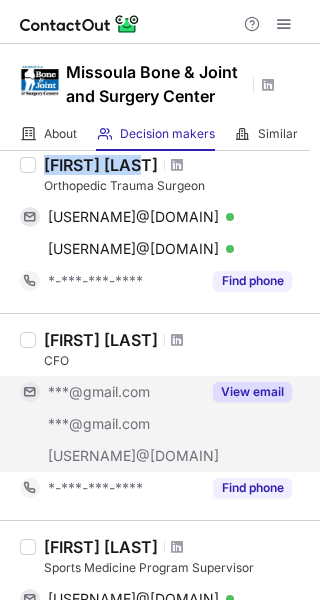 click on "View email" at bounding box center (252, 392) 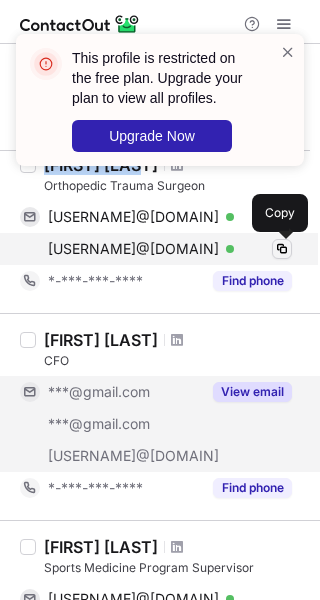 click at bounding box center [282, 249] 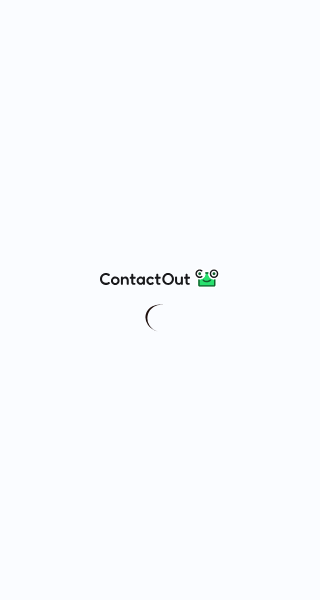 scroll, scrollTop: 0, scrollLeft: 0, axis: both 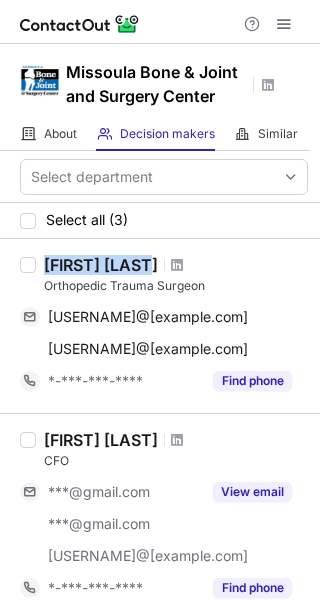 drag, startPoint x: 45, startPoint y: 263, endPoint x: 152, endPoint y: 263, distance: 107 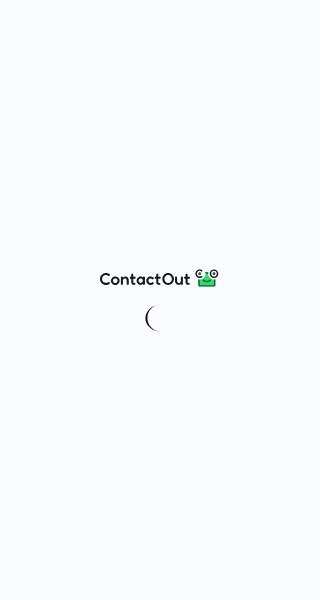 scroll, scrollTop: 0, scrollLeft: 0, axis: both 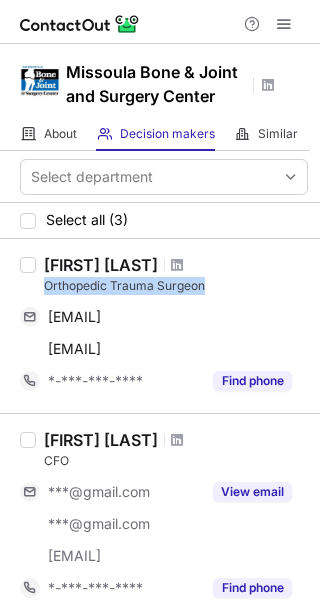 drag, startPoint x: 45, startPoint y: 279, endPoint x: 209, endPoint y: 289, distance: 164.3046 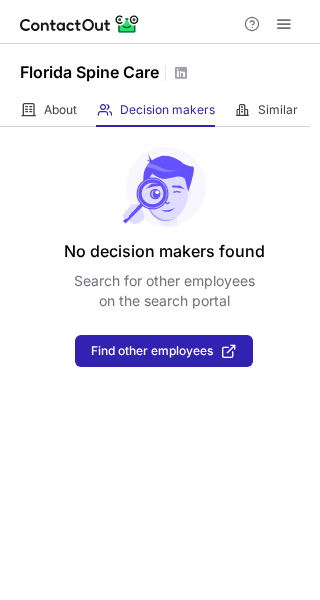 scroll, scrollTop: 0, scrollLeft: 0, axis: both 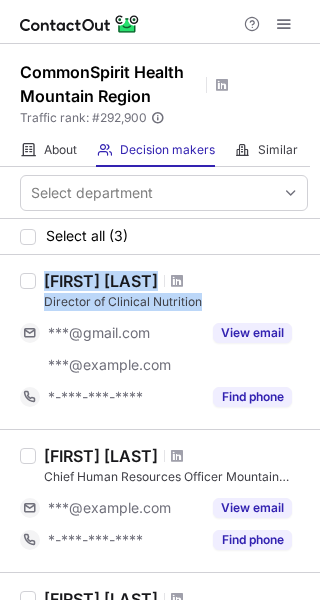 drag, startPoint x: 44, startPoint y: 276, endPoint x: 206, endPoint y: 301, distance: 163.91766 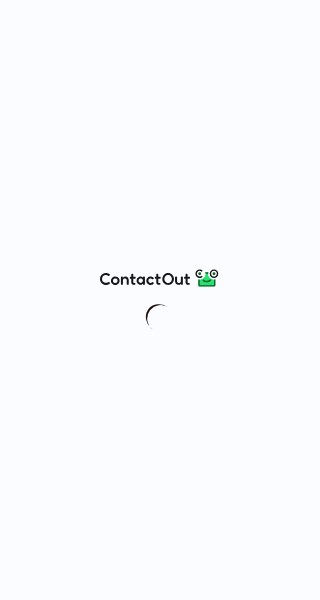 scroll, scrollTop: 0, scrollLeft: 0, axis: both 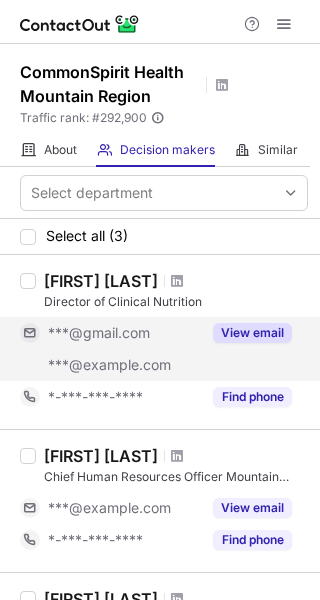 click on "View email" at bounding box center [252, 333] 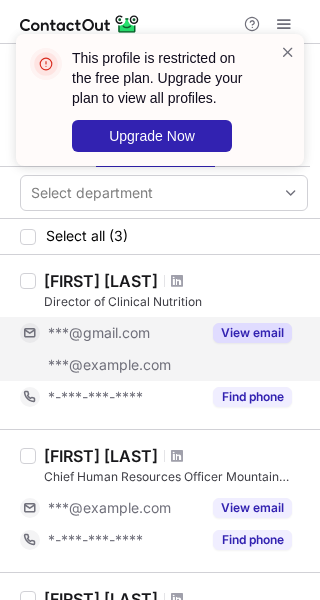 click on "View email" at bounding box center (252, 333) 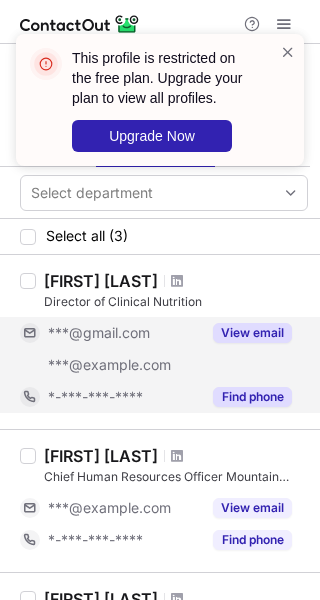 click on "Find phone" at bounding box center [252, 397] 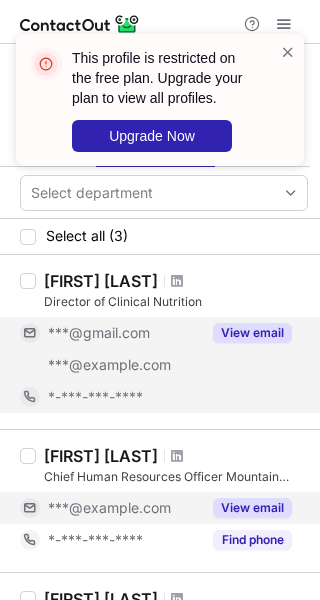 click on "View email" at bounding box center [246, 508] 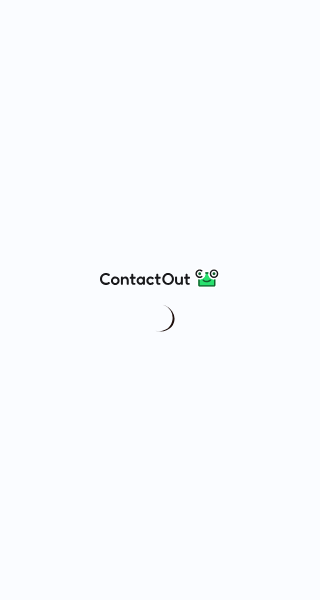 scroll, scrollTop: 0, scrollLeft: 0, axis: both 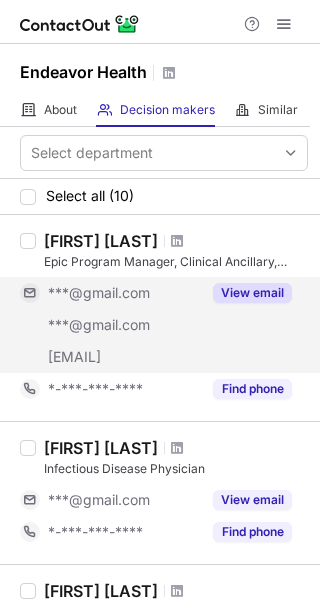 click on "View email" at bounding box center (252, 293) 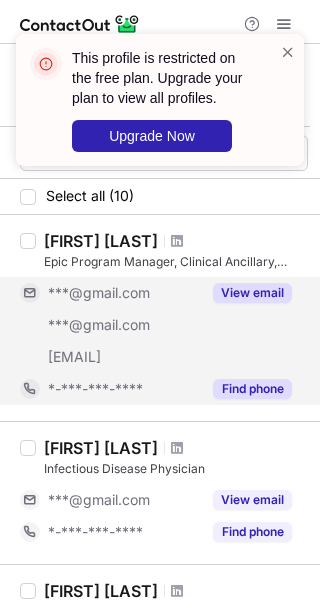 click on "Find phone" at bounding box center [252, 389] 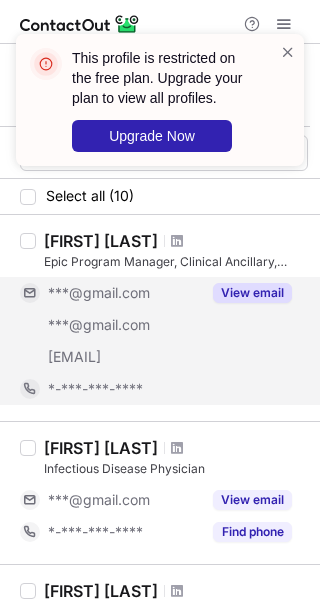 click on "View email" at bounding box center (252, 293) 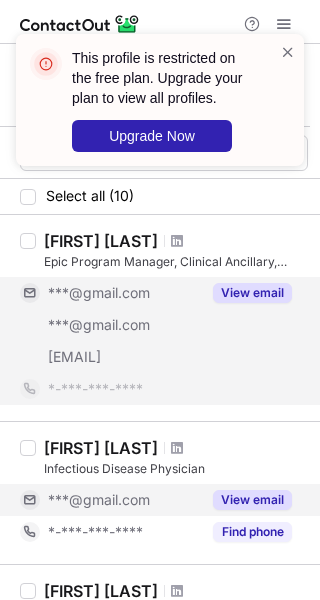 click on "View email" at bounding box center (252, 500) 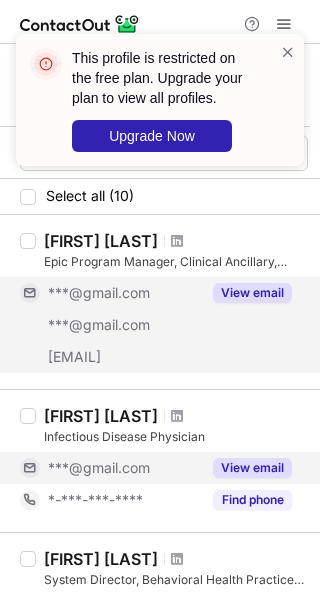 scroll, scrollTop: 300, scrollLeft: 0, axis: vertical 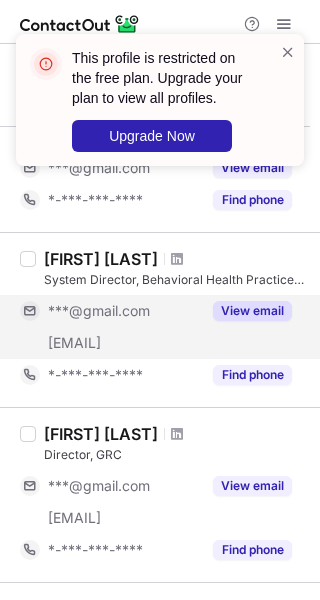 click on "View email" at bounding box center (252, 311) 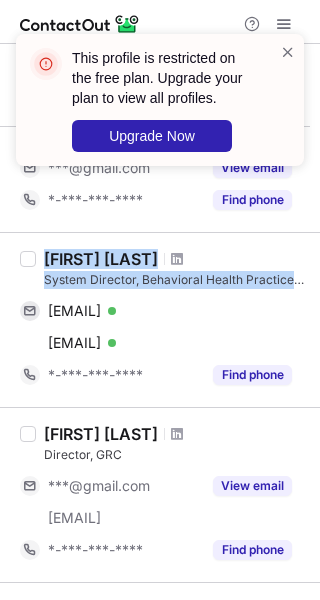 drag, startPoint x: 44, startPoint y: 254, endPoint x: 300, endPoint y: 271, distance: 256.56384 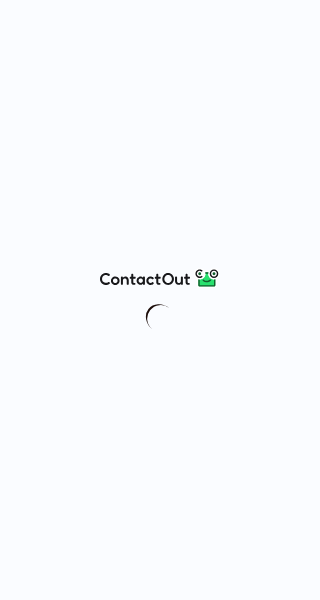 scroll, scrollTop: 0, scrollLeft: 0, axis: both 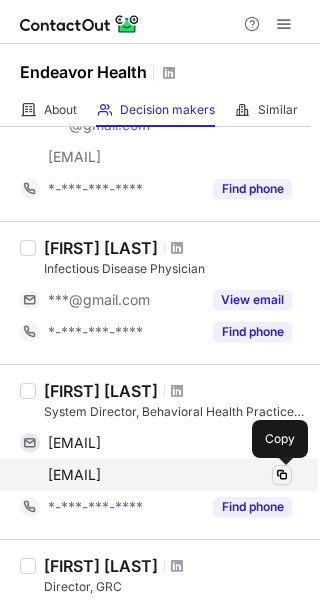 click at bounding box center (282, 475) 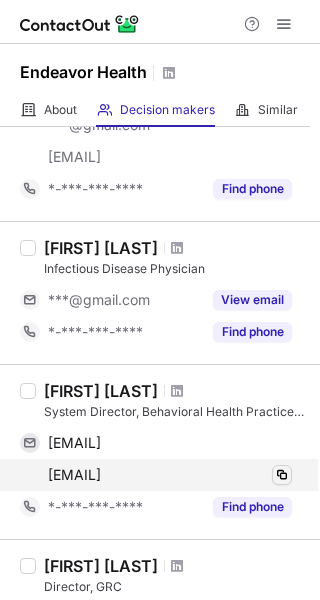 click at bounding box center (282, 475) 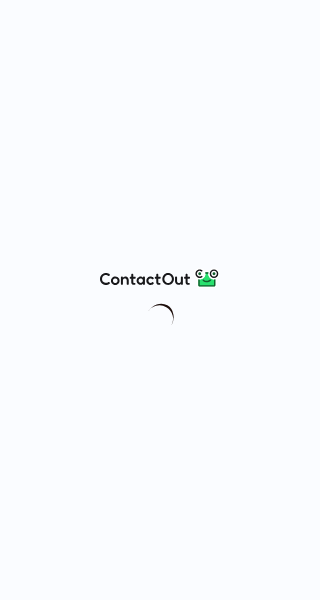 scroll, scrollTop: 0, scrollLeft: 0, axis: both 